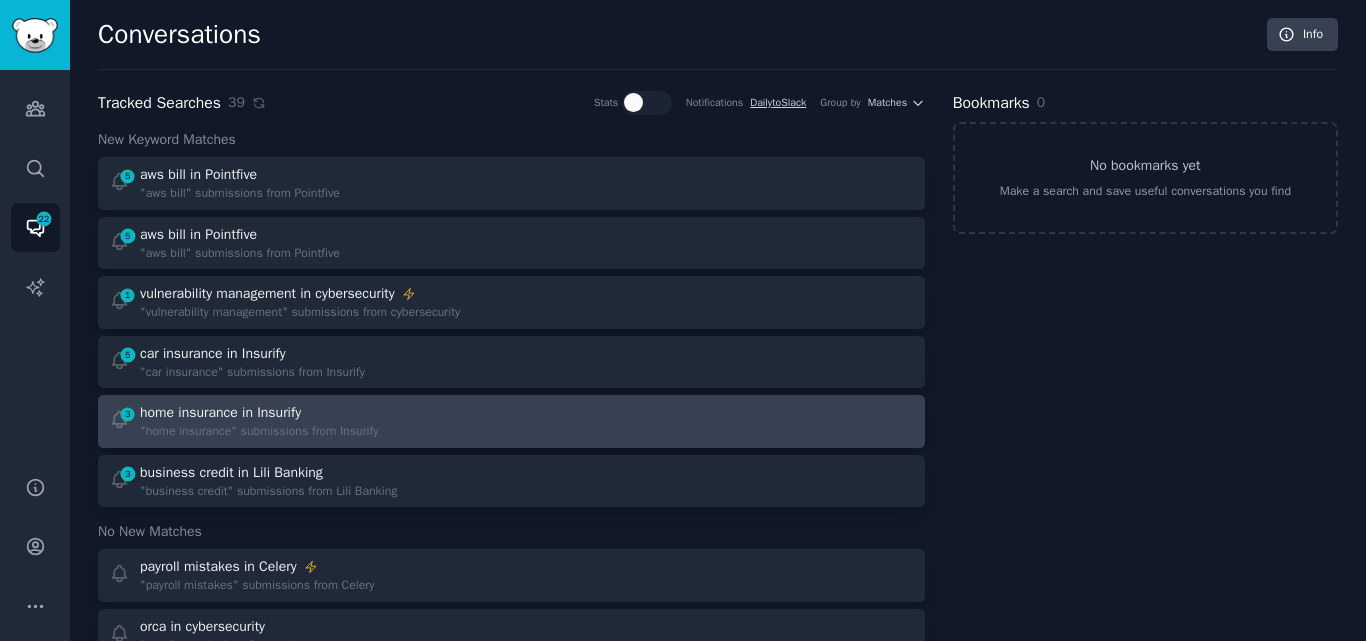 scroll, scrollTop: 0, scrollLeft: 0, axis: both 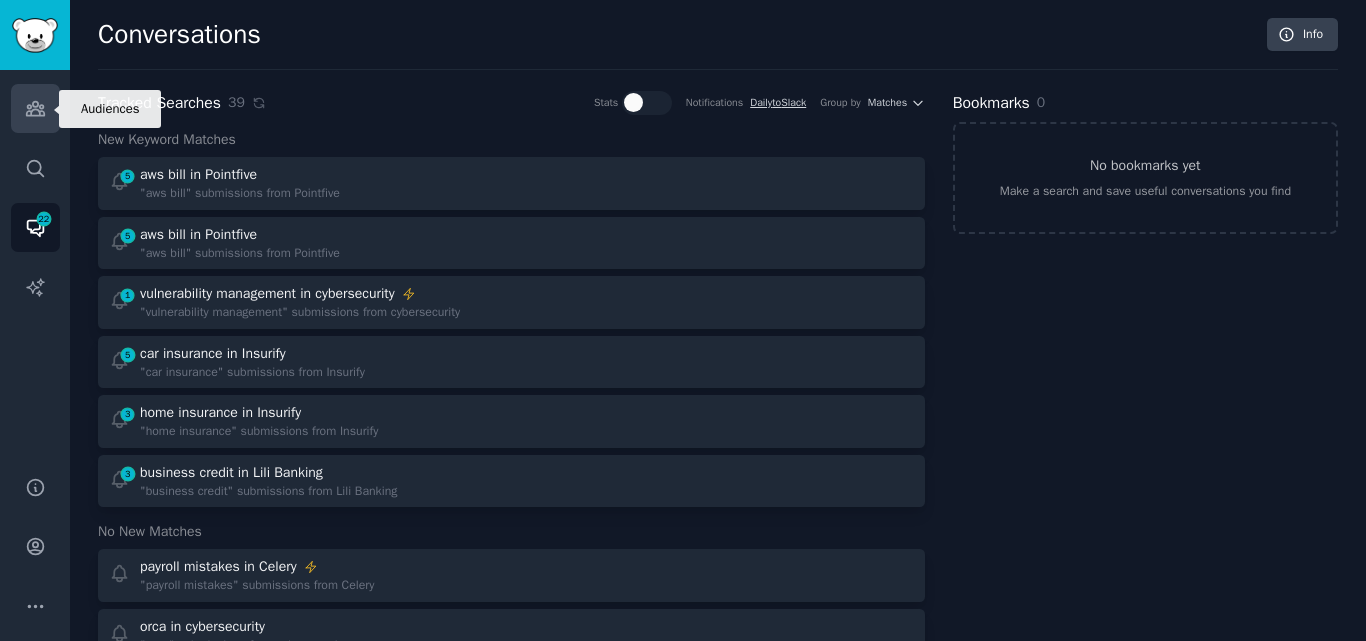click 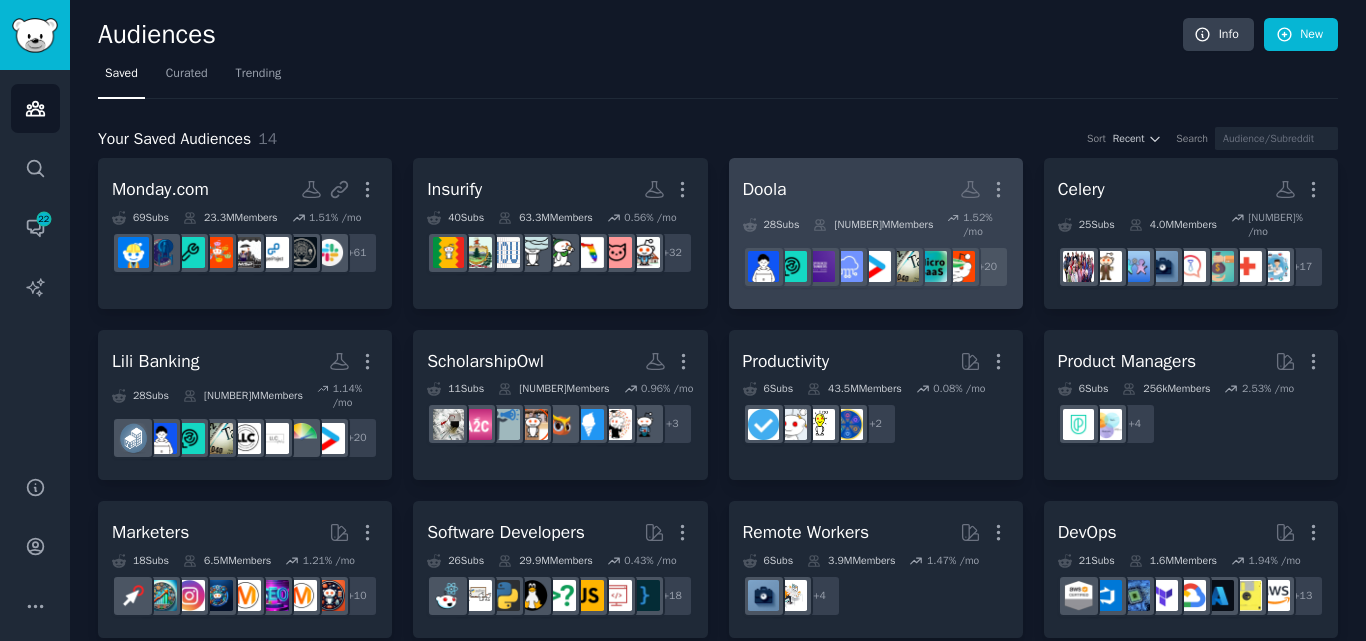 click on "Doola More" at bounding box center [876, 189] 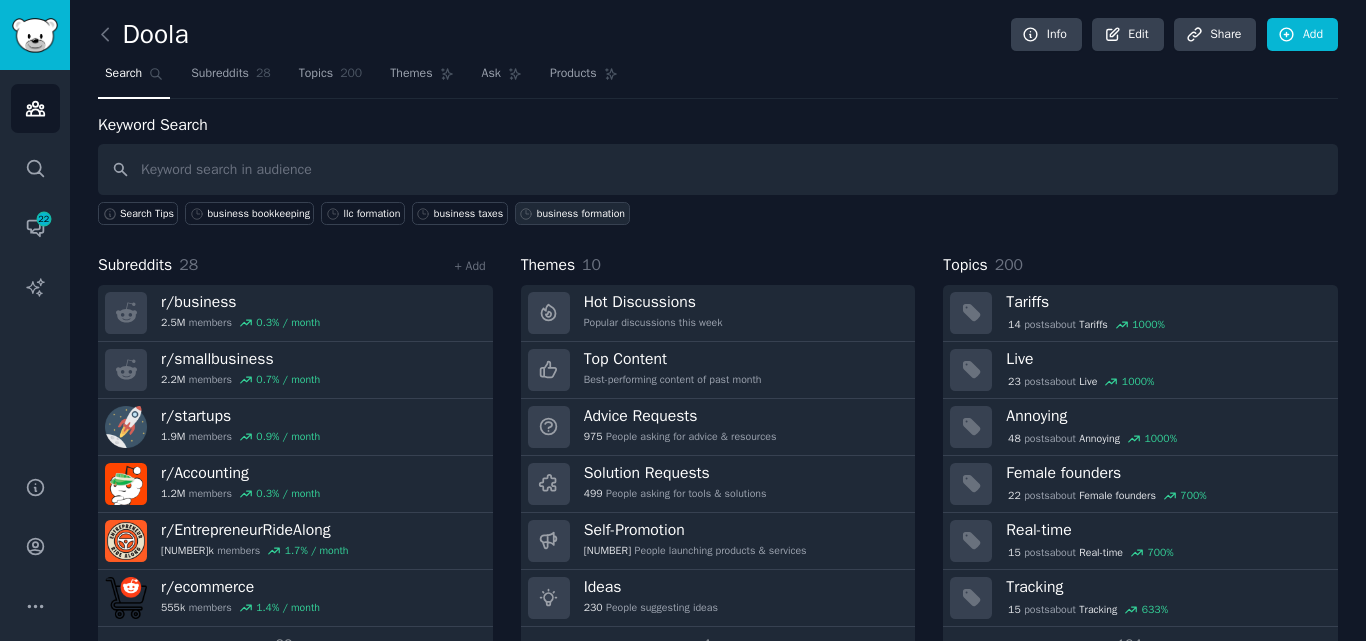 click on "business formation" at bounding box center [581, 214] 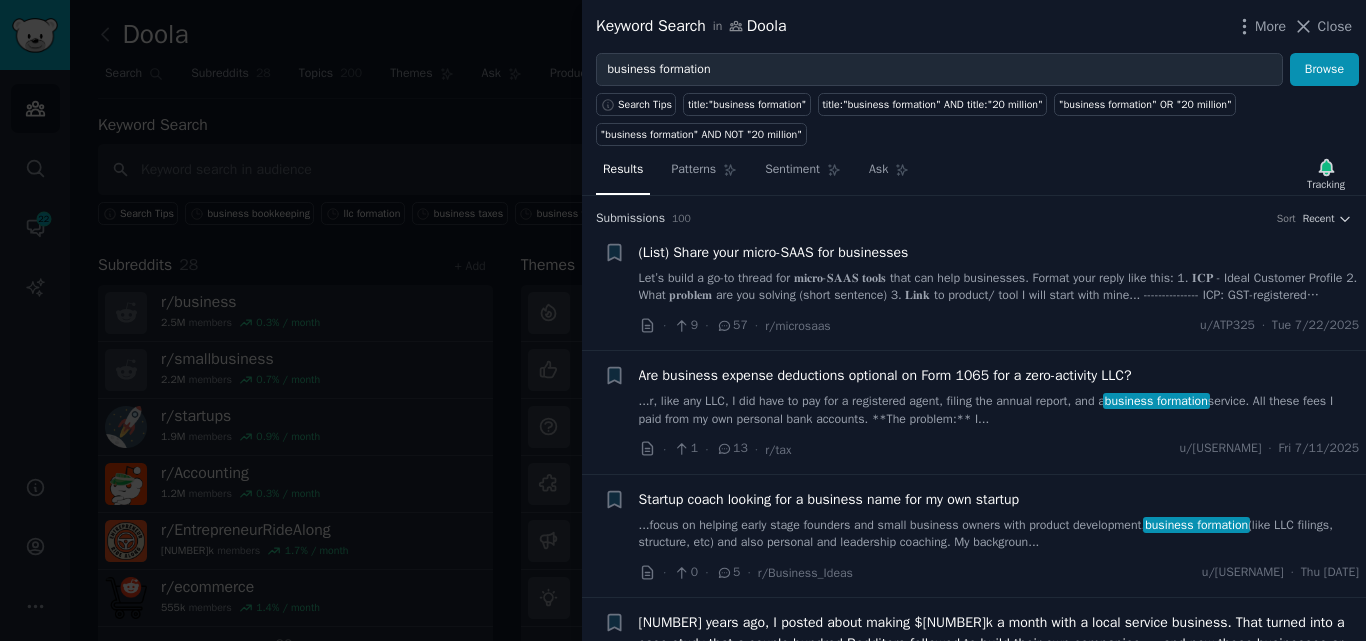 scroll, scrollTop: 199, scrollLeft: 0, axis: vertical 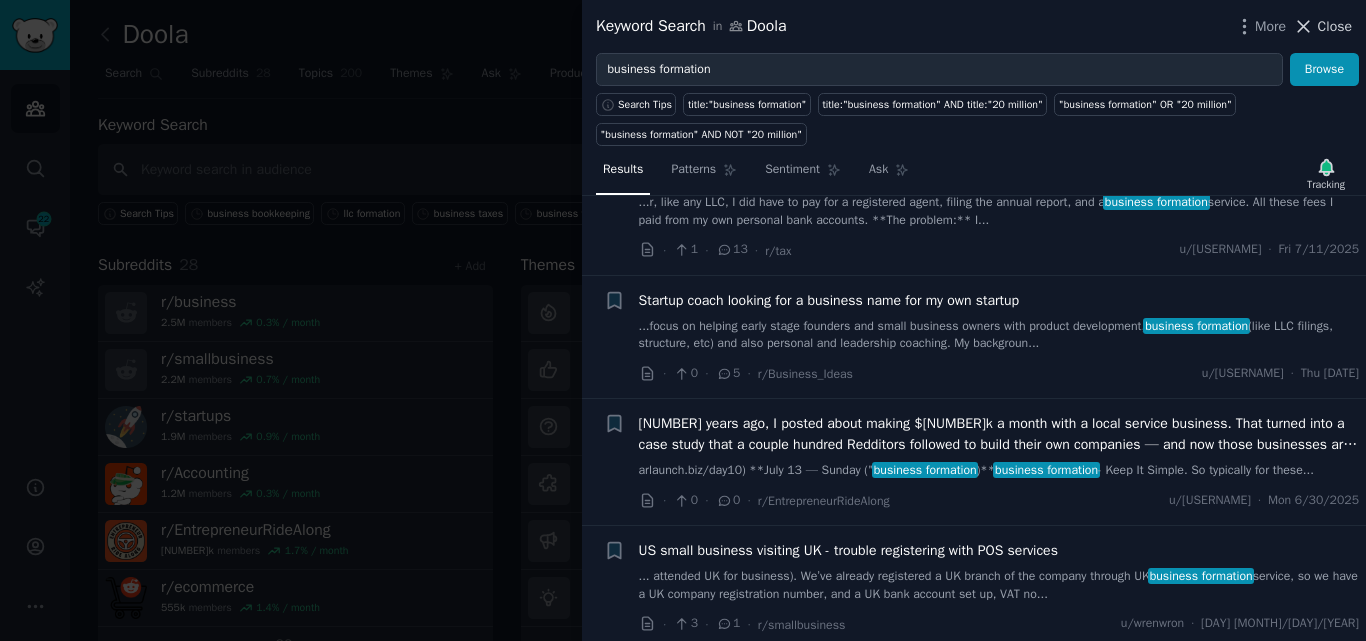 click on "Close" at bounding box center (1335, 26) 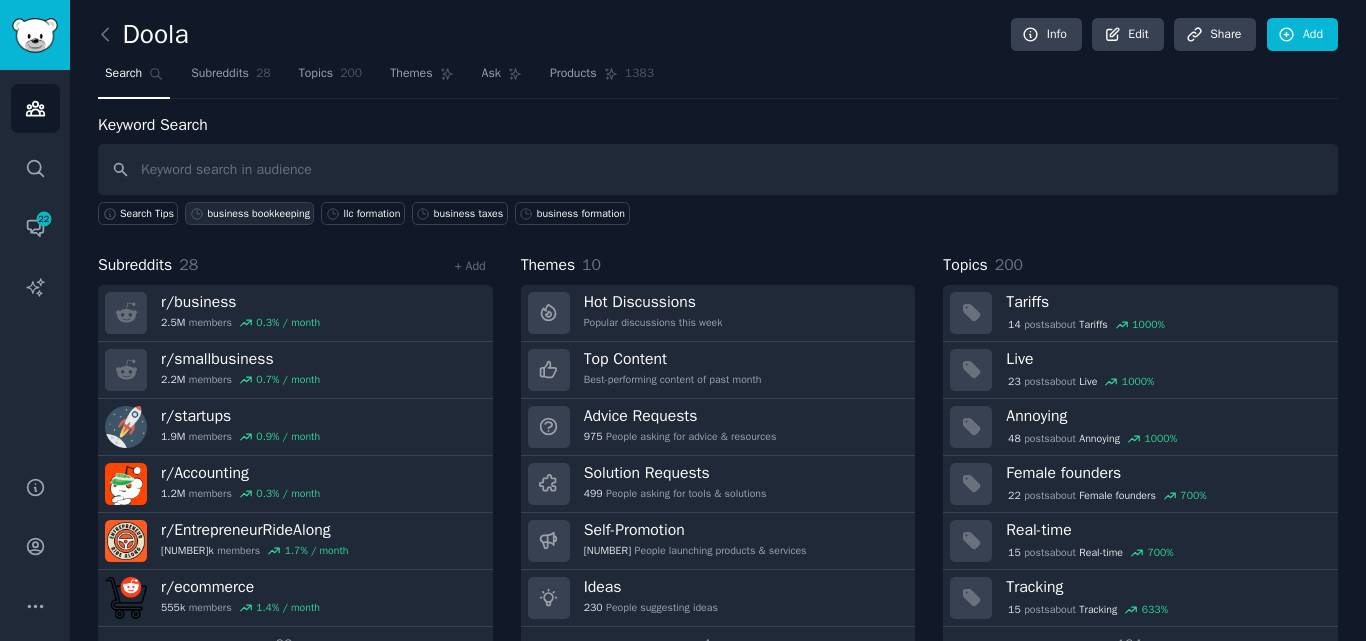 click on "business bookkeeping" at bounding box center [258, 214] 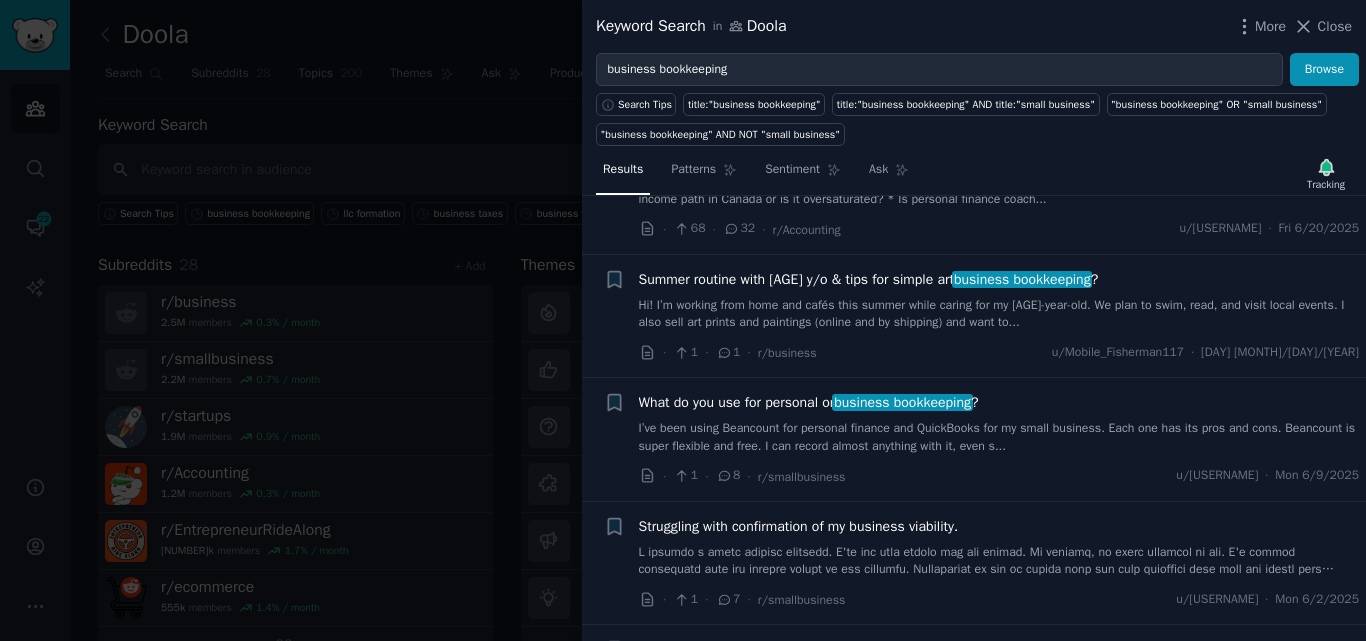 scroll, scrollTop: 494, scrollLeft: 0, axis: vertical 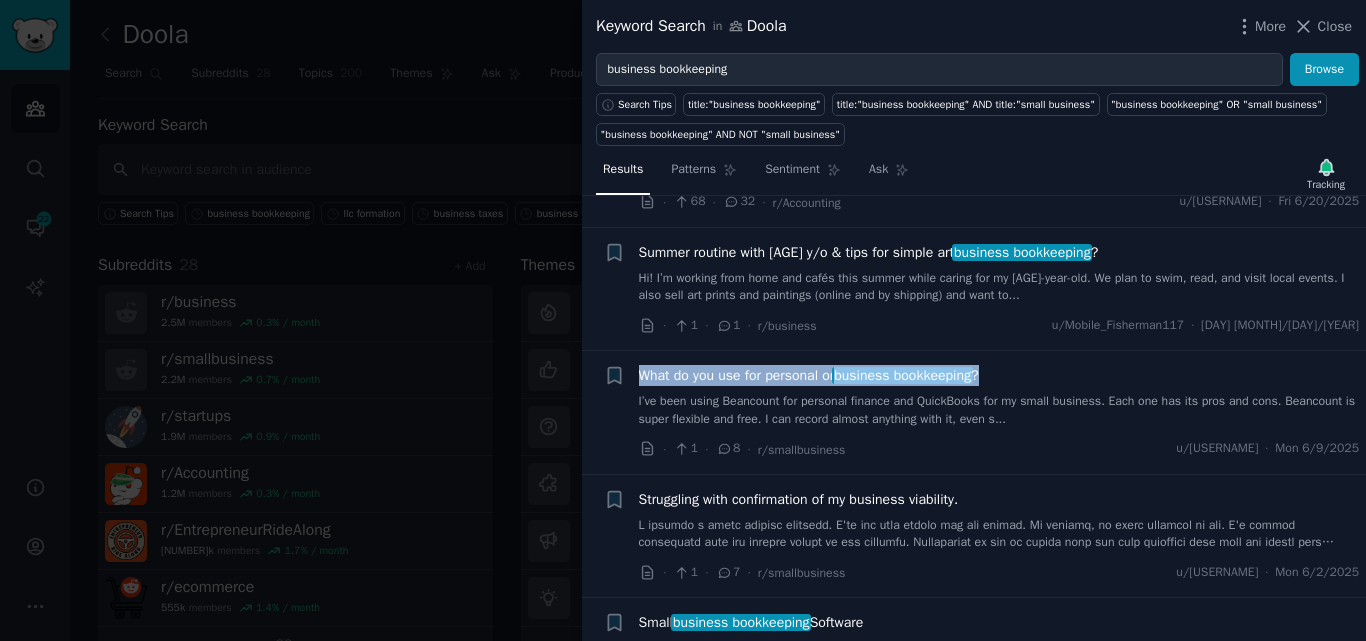 drag, startPoint x: 1014, startPoint y: 377, endPoint x: 639, endPoint y: 380, distance: 375.012 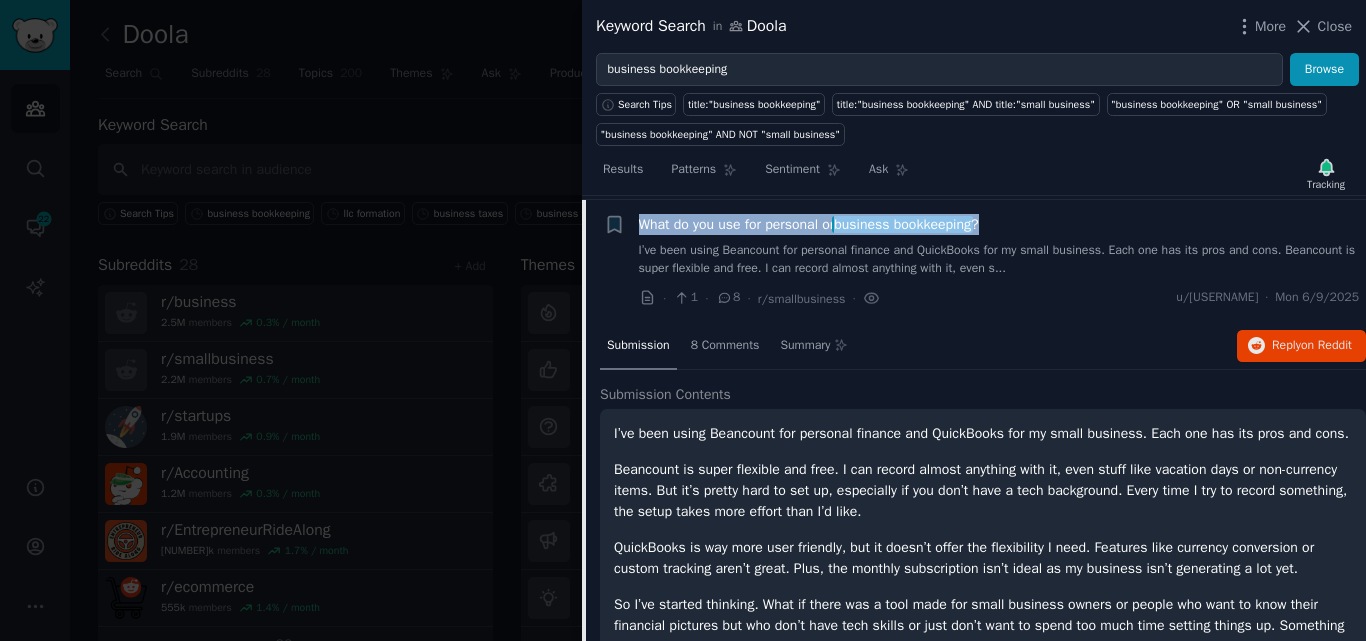 scroll, scrollTop: 649, scrollLeft: 0, axis: vertical 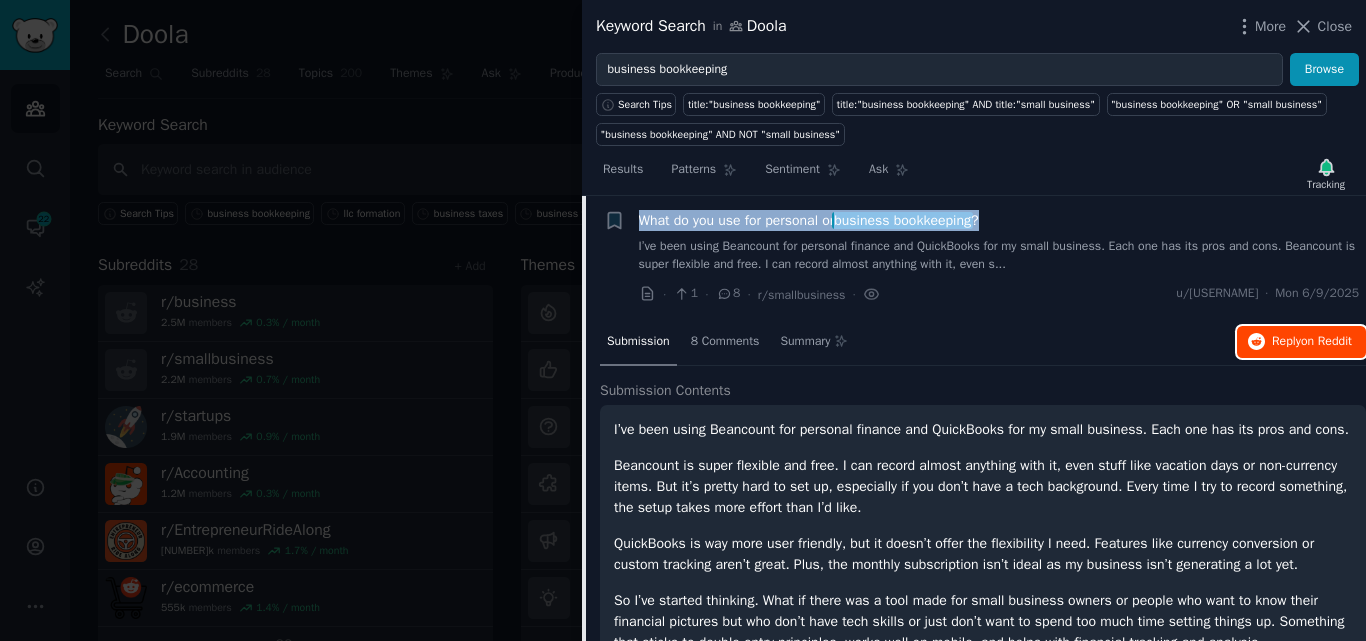 click on "Reply  on Reddit" at bounding box center [1301, 342] 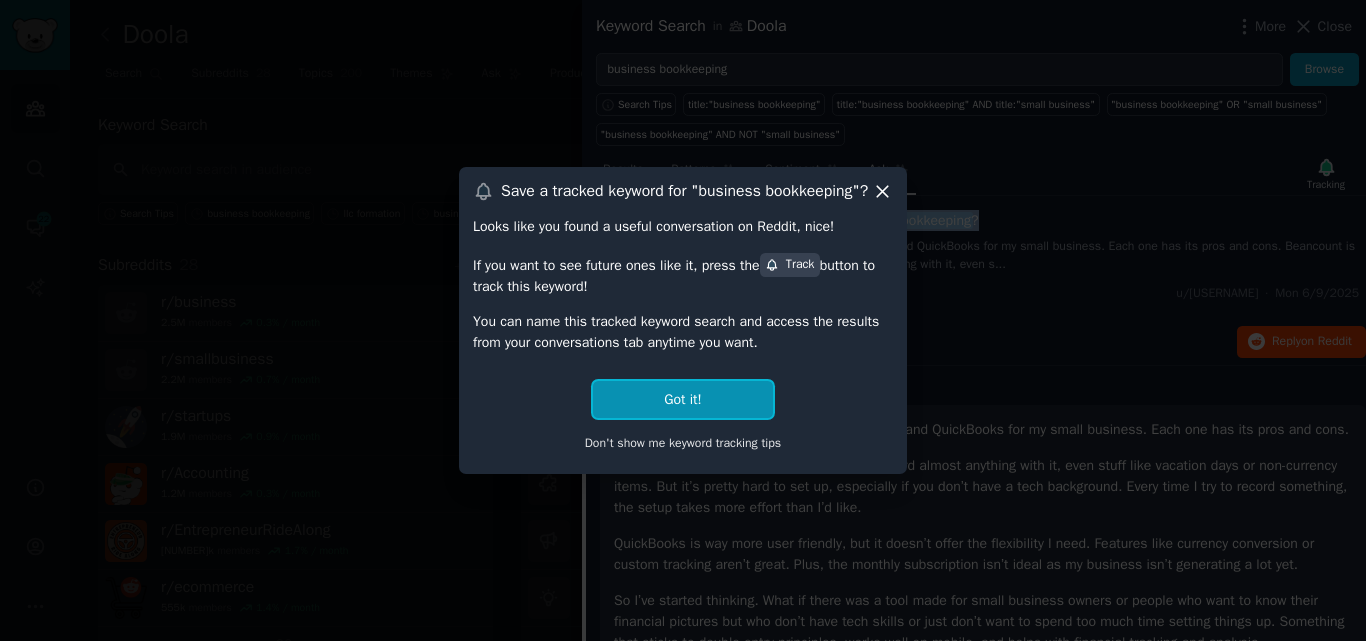 click on "Got it!" at bounding box center (682, 399) 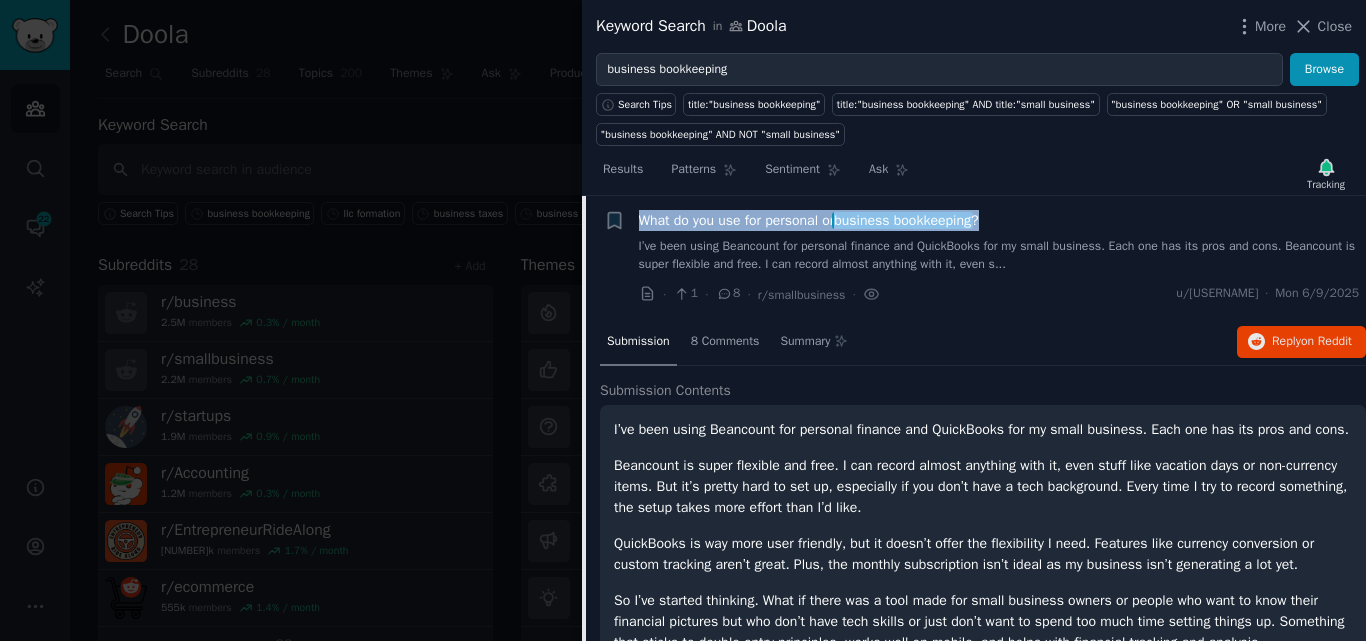 click on "What do you use for personal or  business bookkeeping ?" at bounding box center [809, 220] 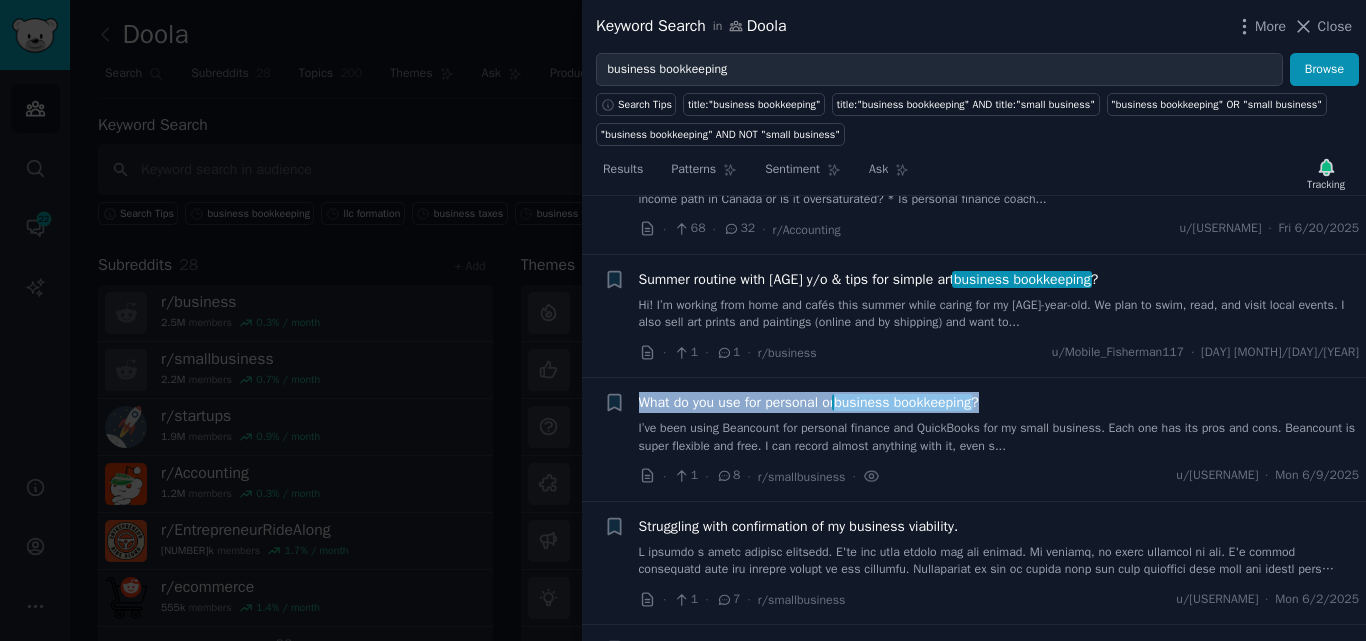 scroll, scrollTop: 494, scrollLeft: 0, axis: vertical 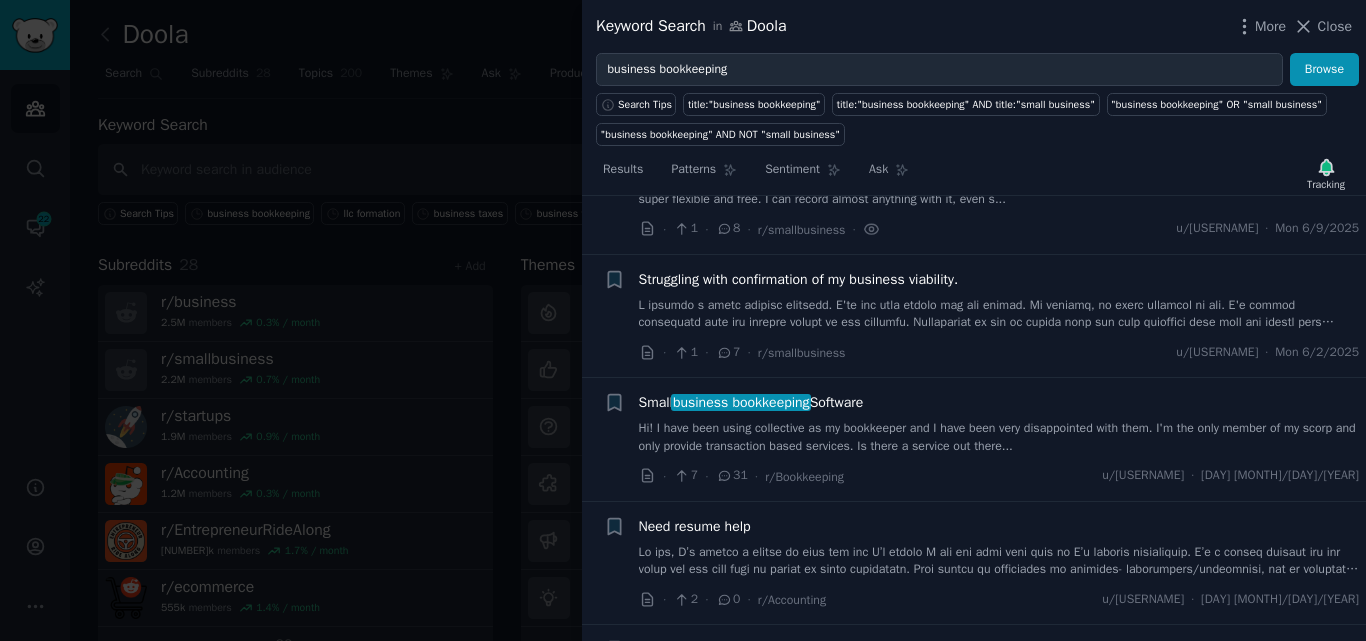 drag, startPoint x: 898, startPoint y: 406, endPoint x: 641, endPoint y: 400, distance: 257.07004 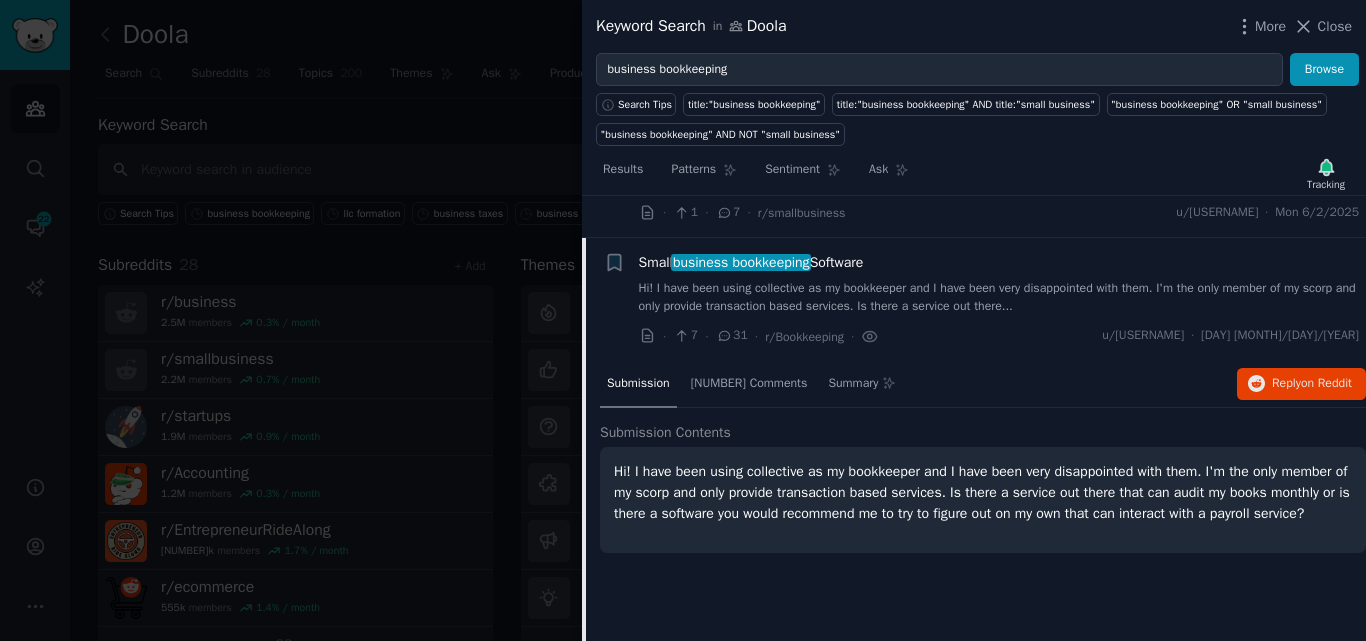scroll, scrollTop: 896, scrollLeft: 0, axis: vertical 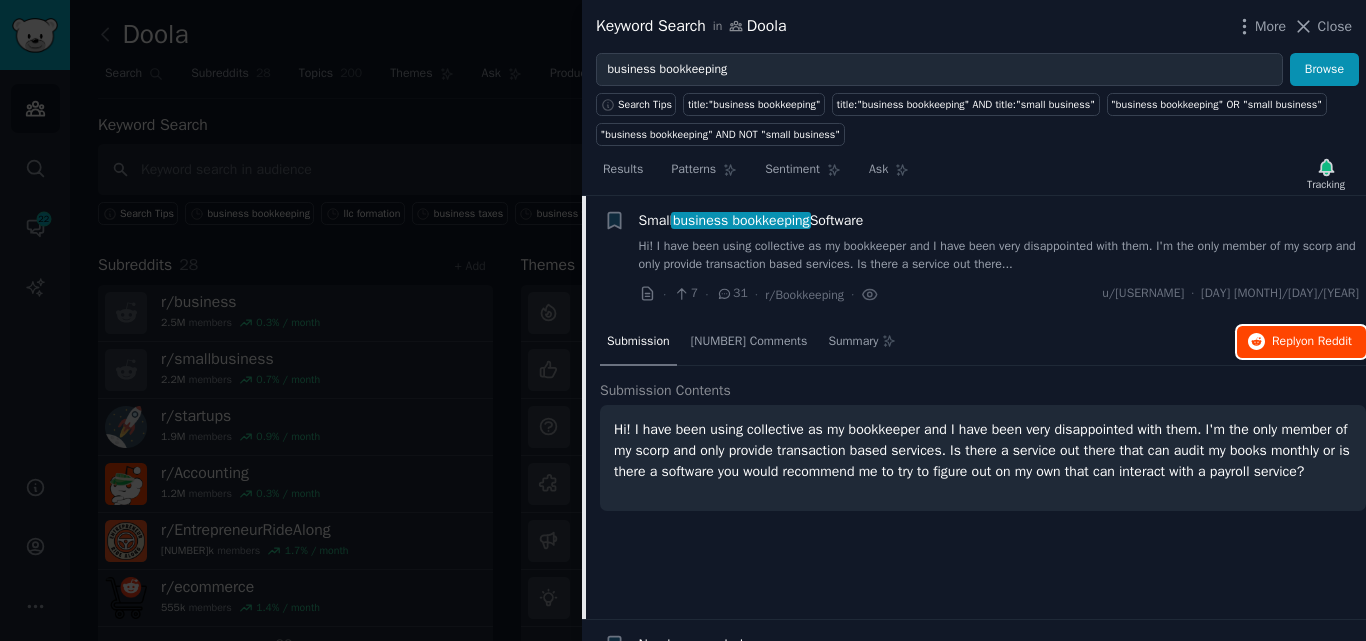 click on "Reply  on Reddit" at bounding box center [1312, 342] 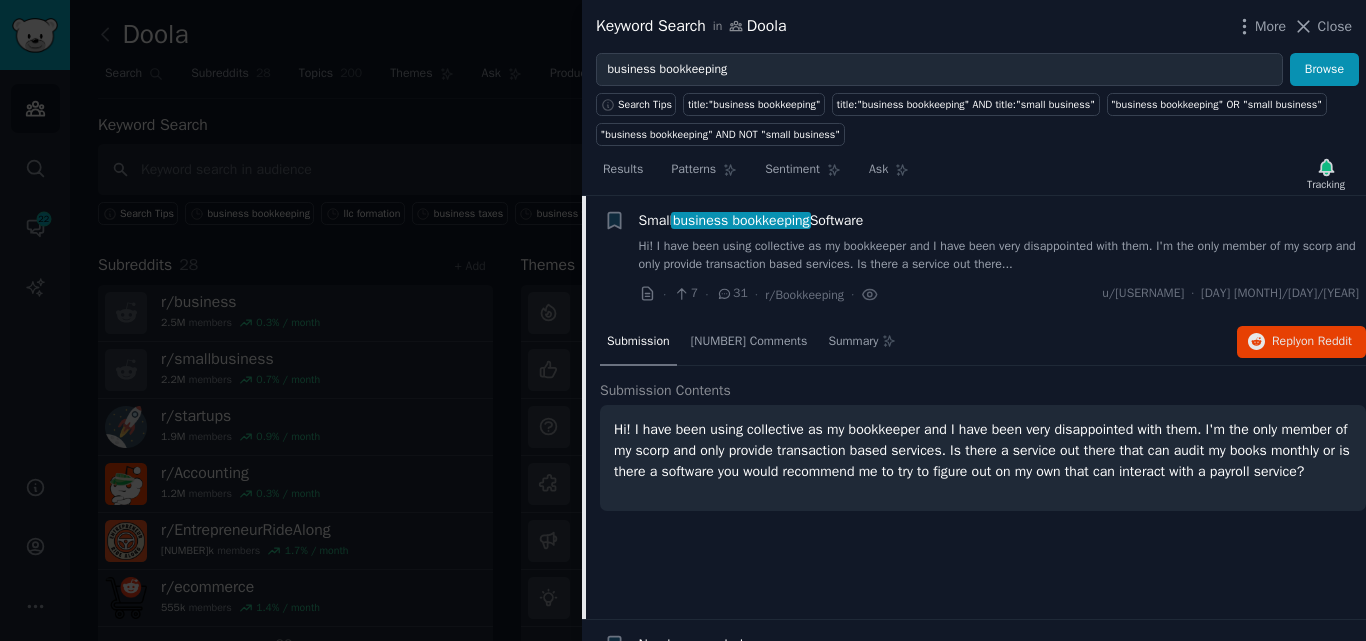 click on "Close" at bounding box center (1335, 26) 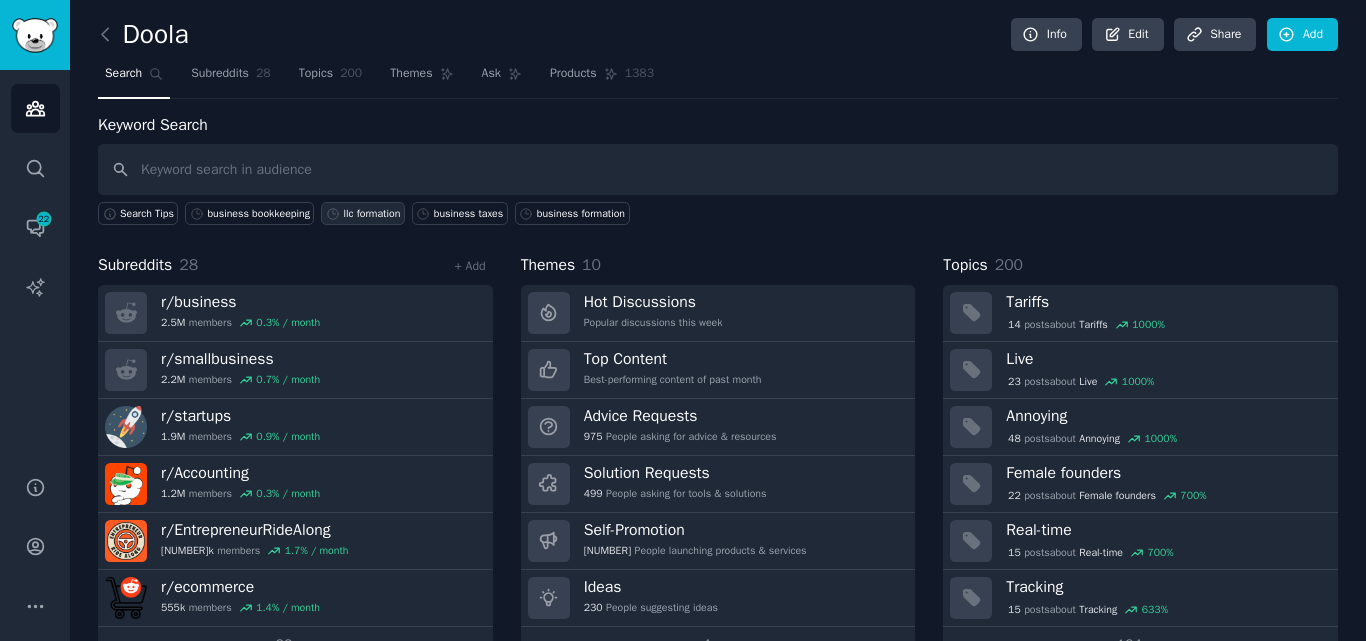 click on "llc formation" at bounding box center (371, 214) 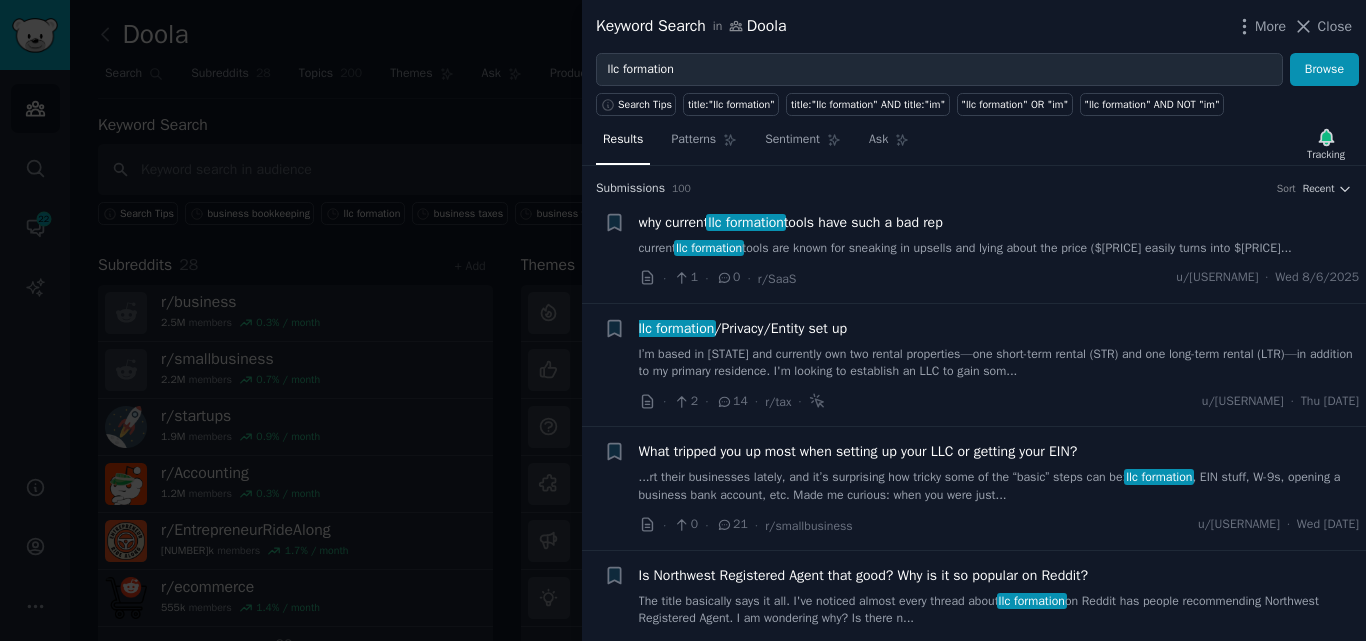 click on "Keyword Search in Doola More Close" at bounding box center [974, 26] 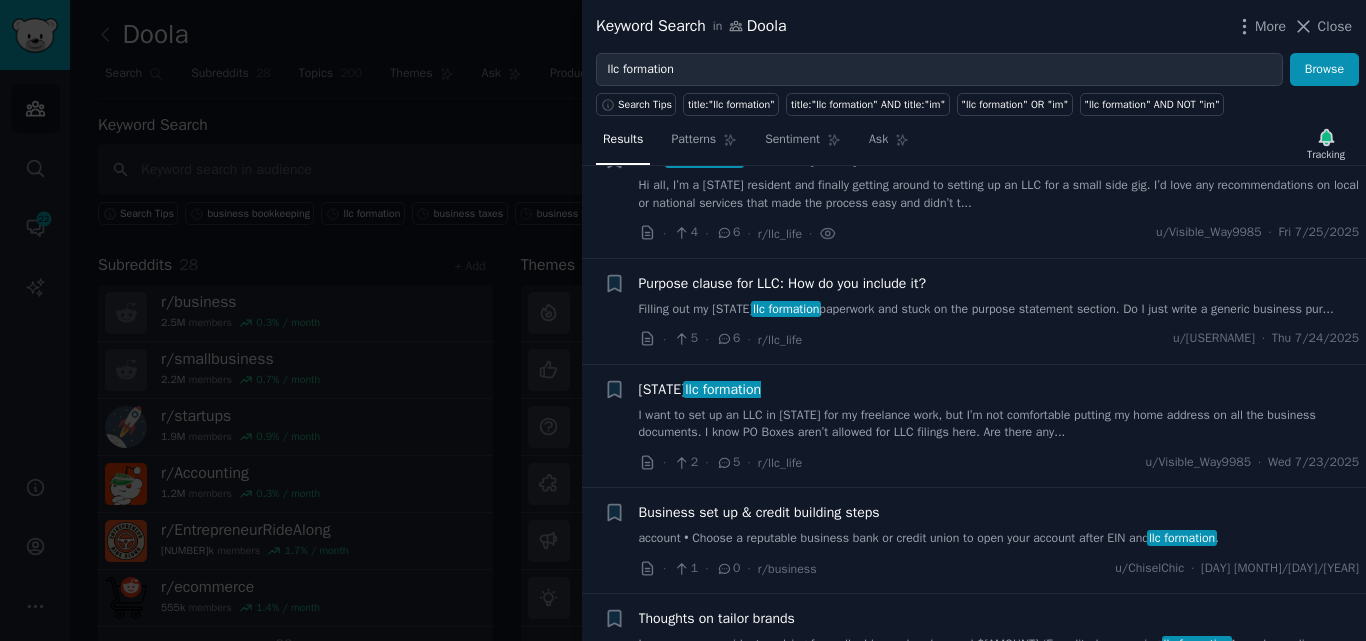 scroll, scrollTop: 616, scrollLeft: 0, axis: vertical 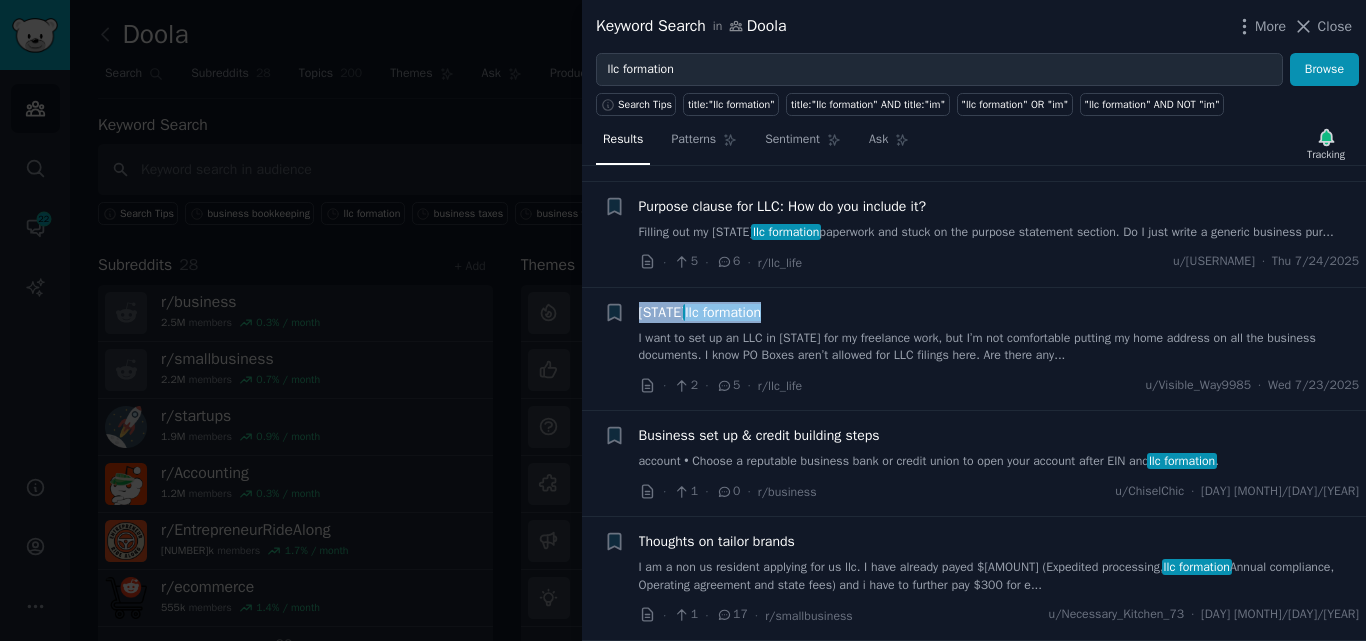 drag, startPoint x: 817, startPoint y: 313, endPoint x: 636, endPoint y: 311, distance: 181.01105 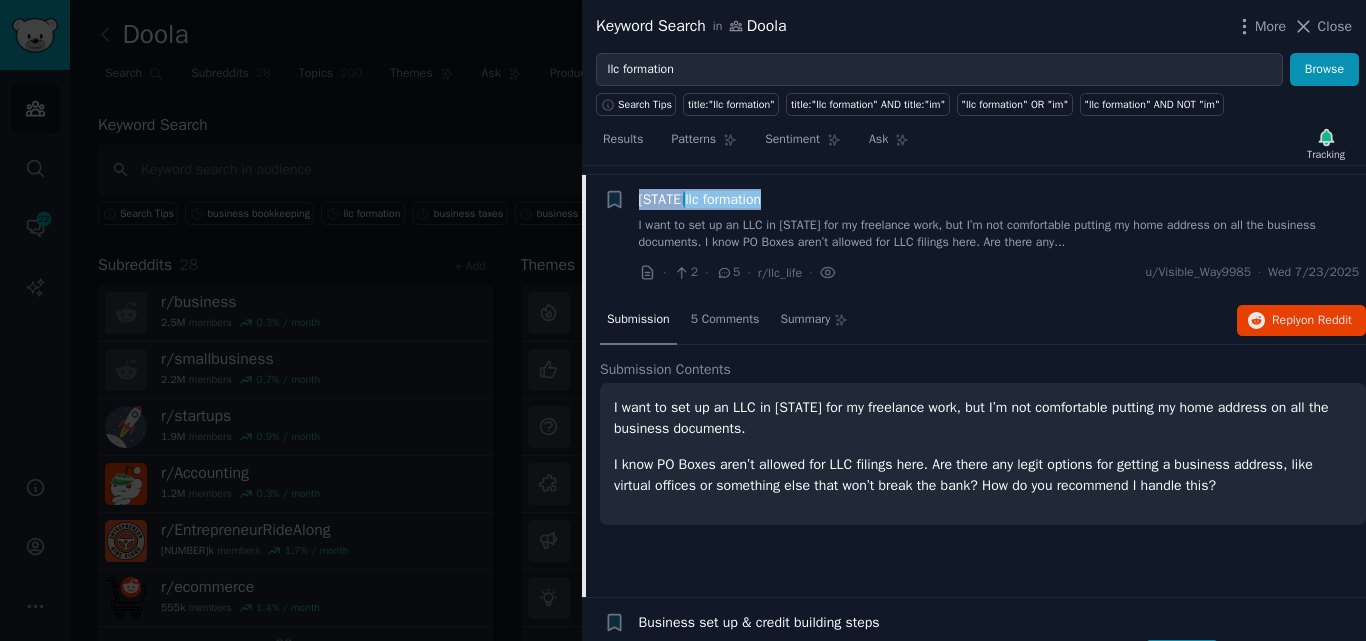scroll, scrollTop: 738, scrollLeft: 0, axis: vertical 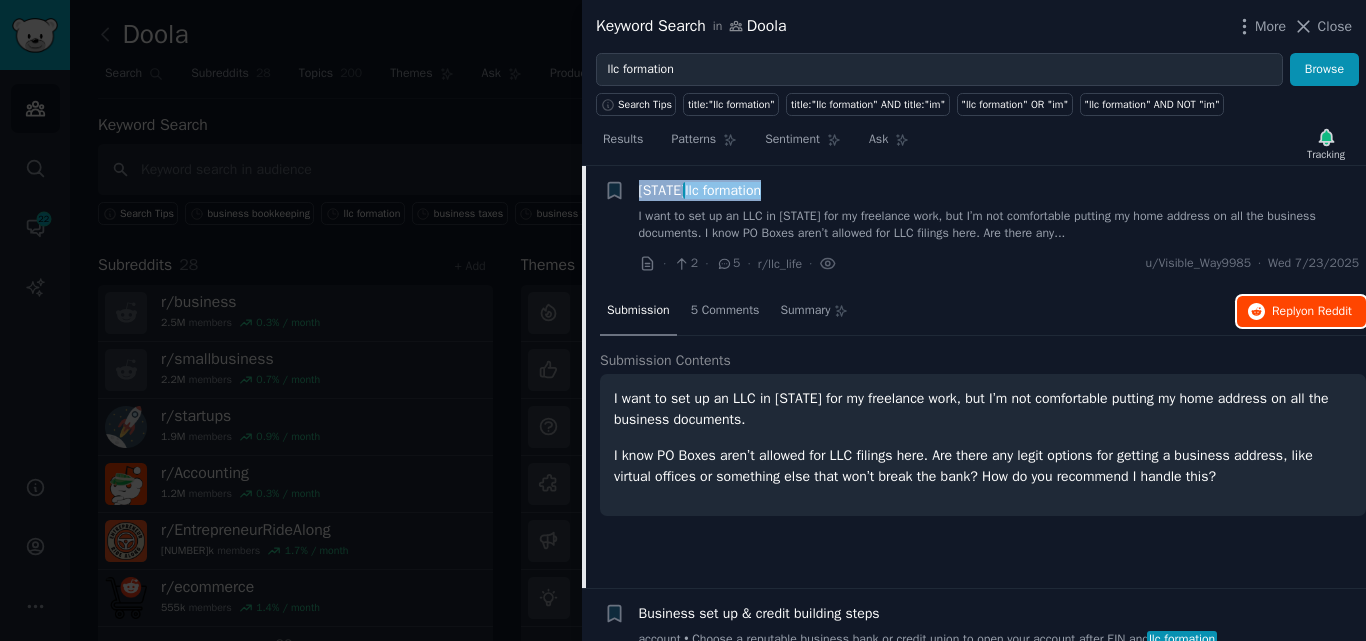 click on "Reply  on Reddit" at bounding box center [1312, 312] 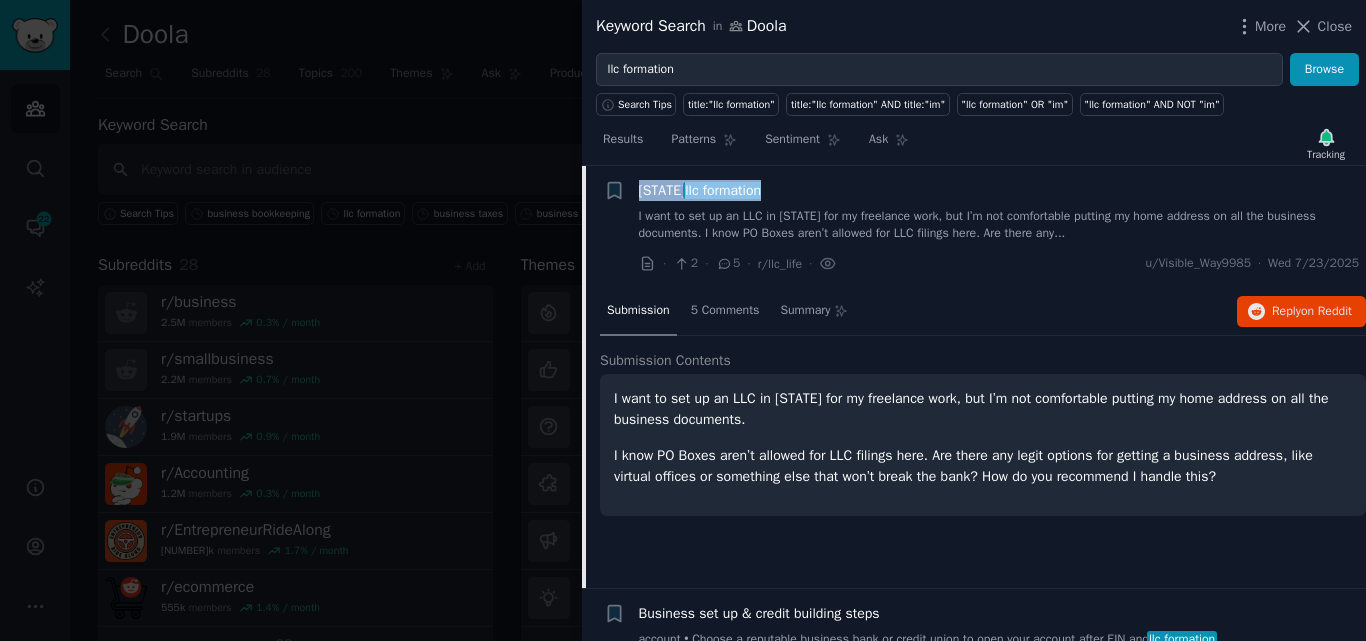 click on "llc formation" at bounding box center (722, 190) 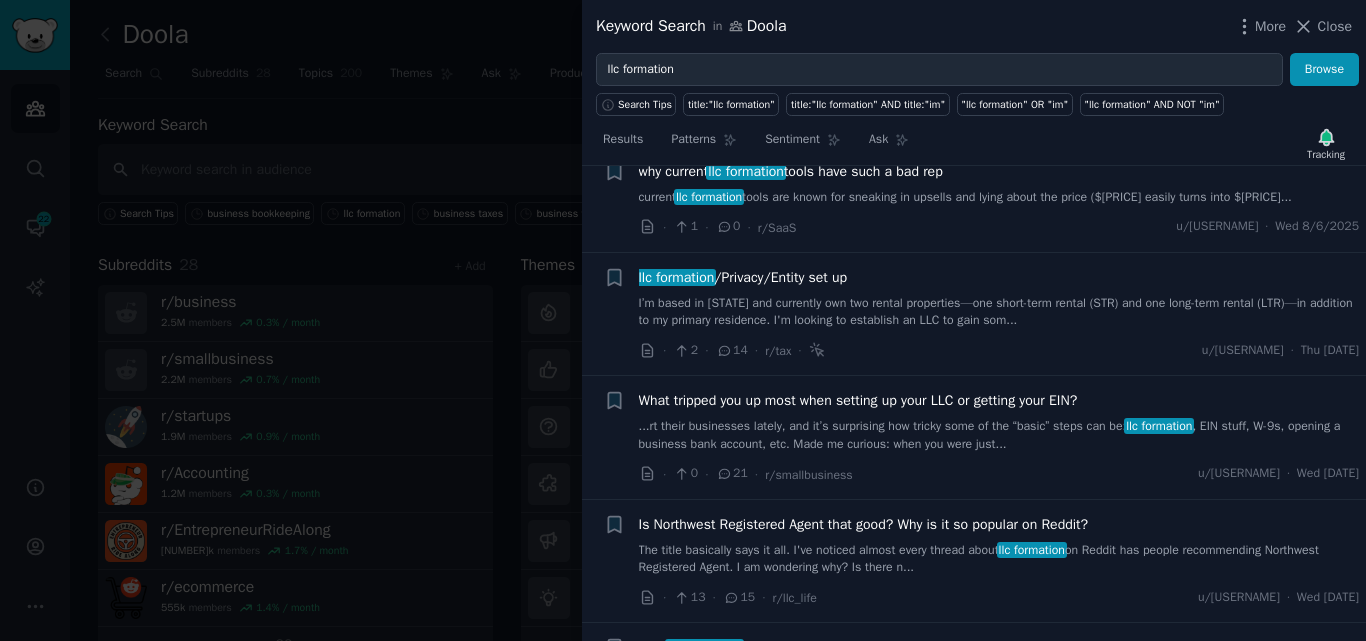scroll, scrollTop: 0, scrollLeft: 0, axis: both 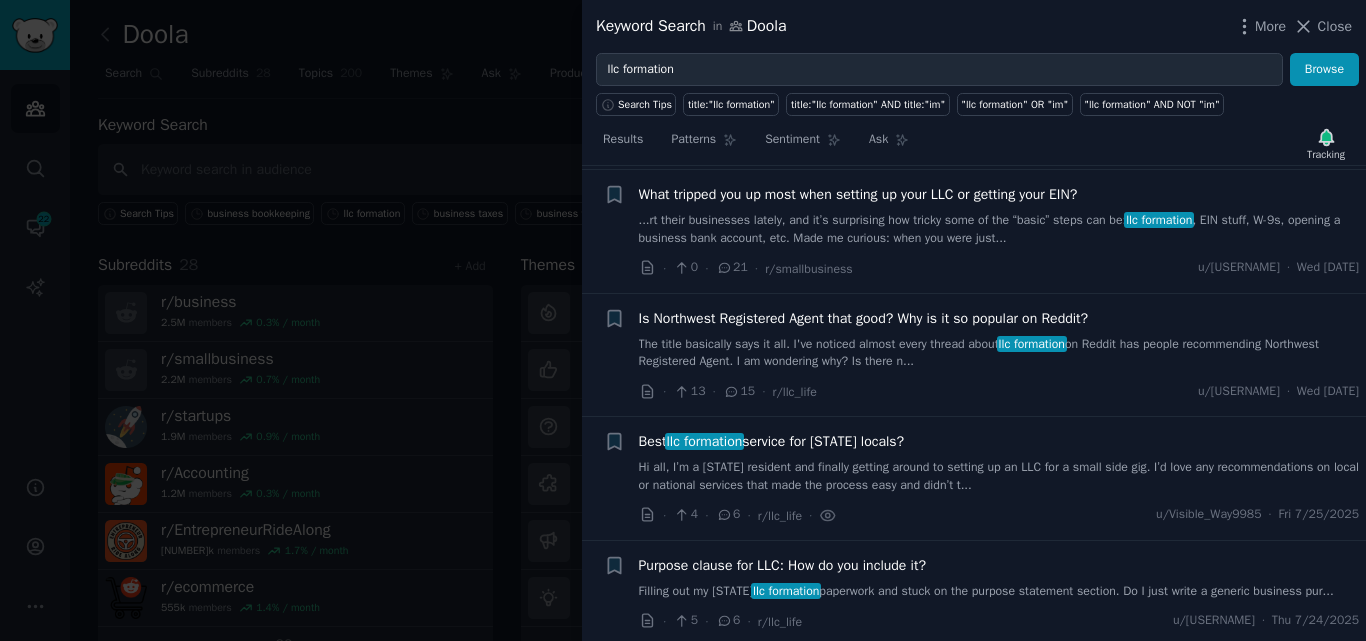 click on "start their businesses lately, and it’s surprising how tricky some of the “basic” steps can be:  llc formation , EIN stuff, W-9s, opening a business bank account, etc.
Made me curious: when you were just..." at bounding box center [999, 229] 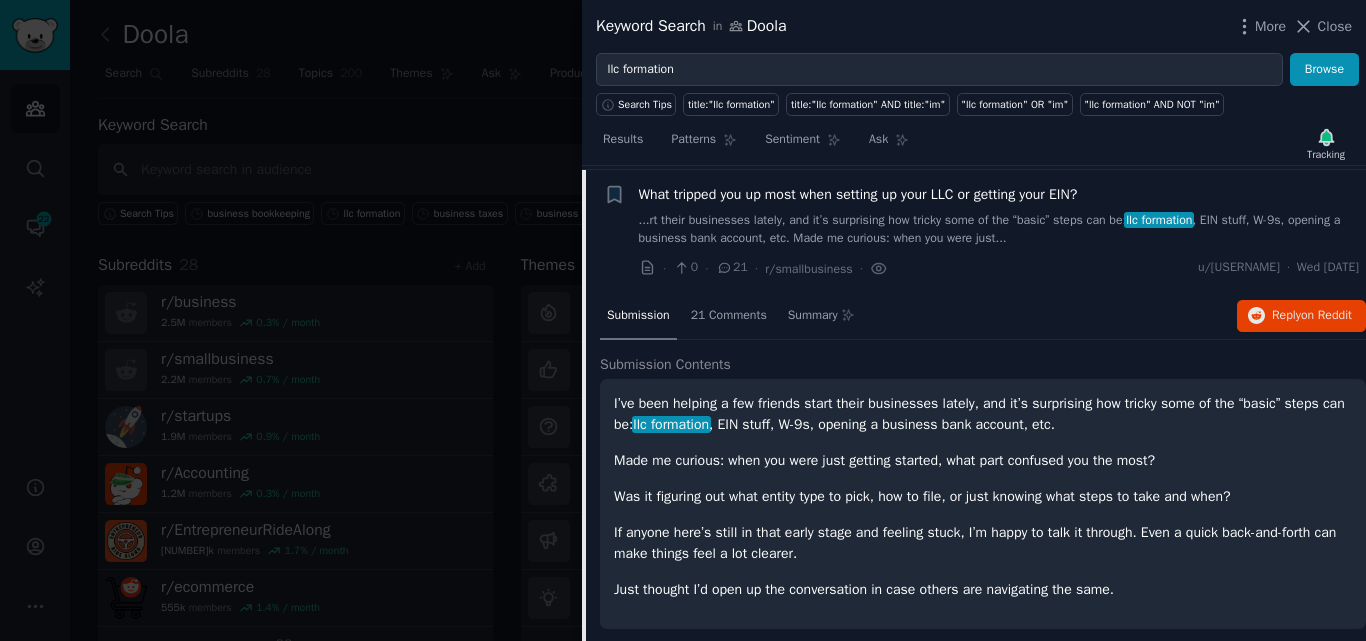 scroll, scrollTop: 261, scrollLeft: 0, axis: vertical 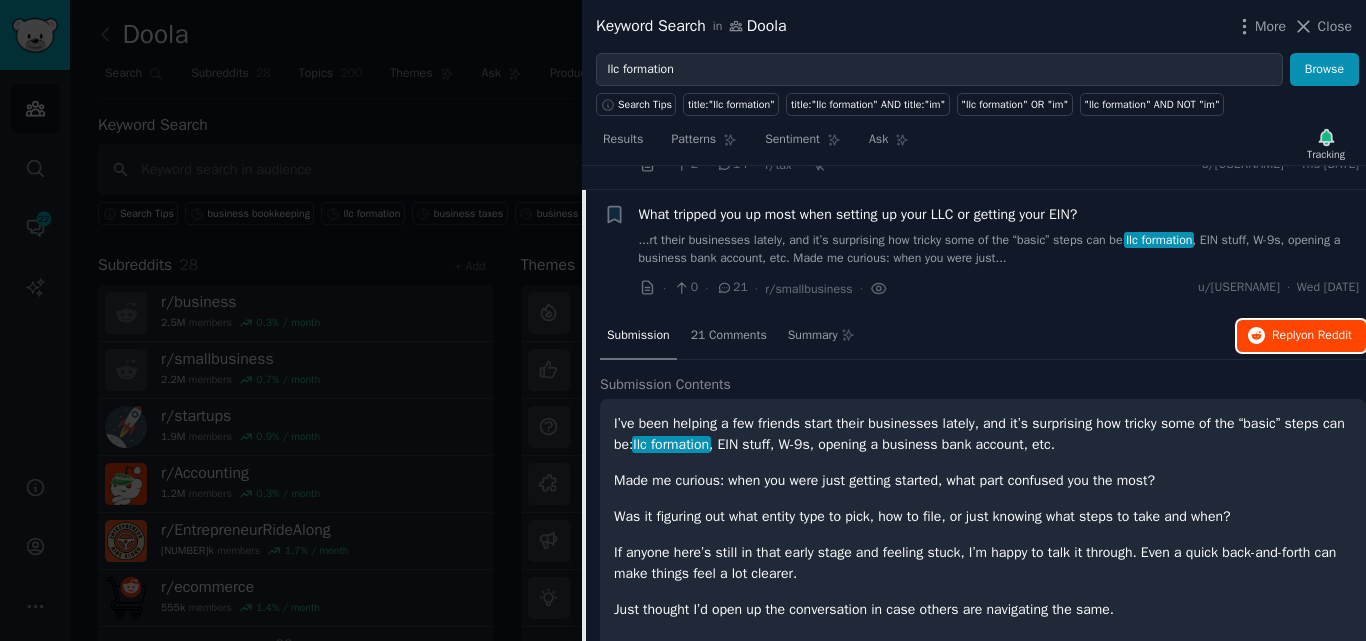 click on "Reply  on Reddit" at bounding box center [1301, 336] 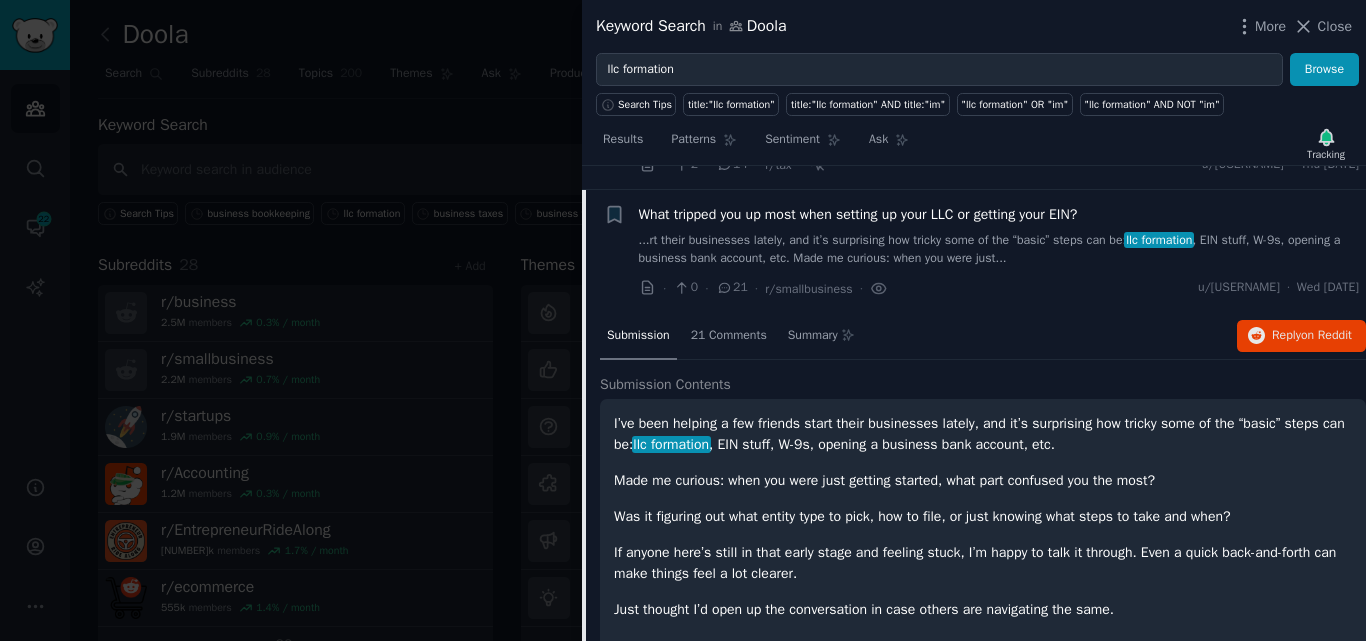 drag, startPoint x: 928, startPoint y: 212, endPoint x: 987, endPoint y: 206, distance: 59.3043 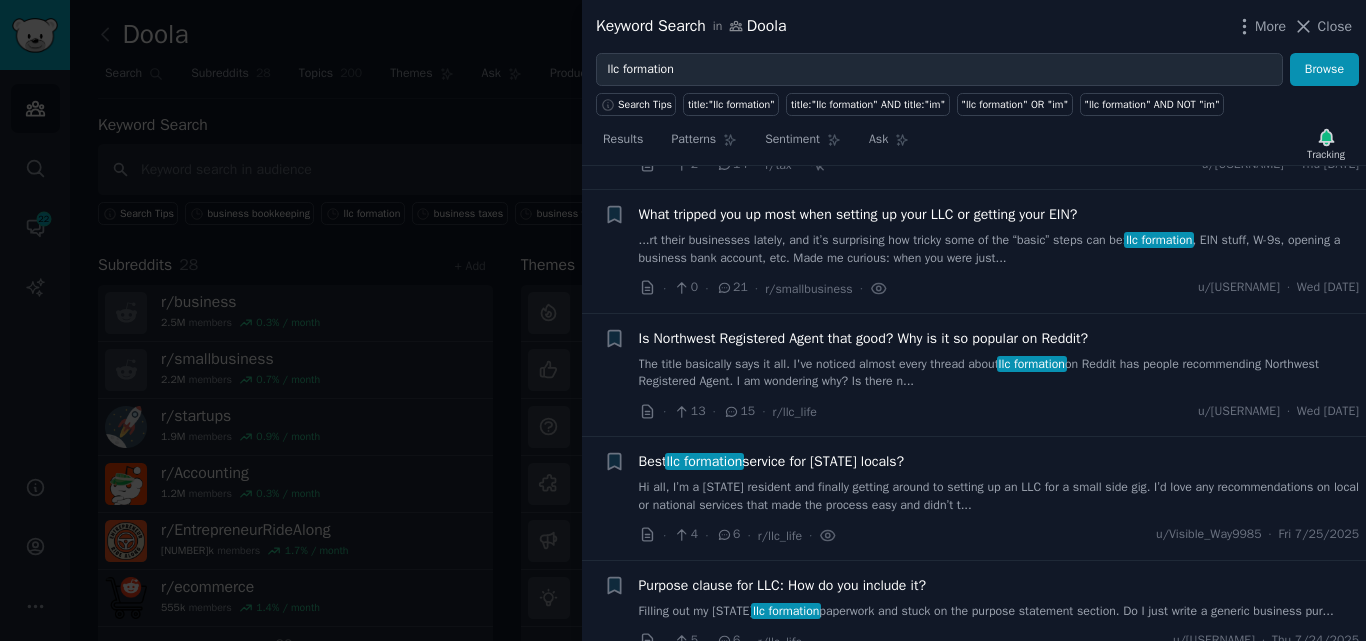 scroll, scrollTop: 261, scrollLeft: 0, axis: vertical 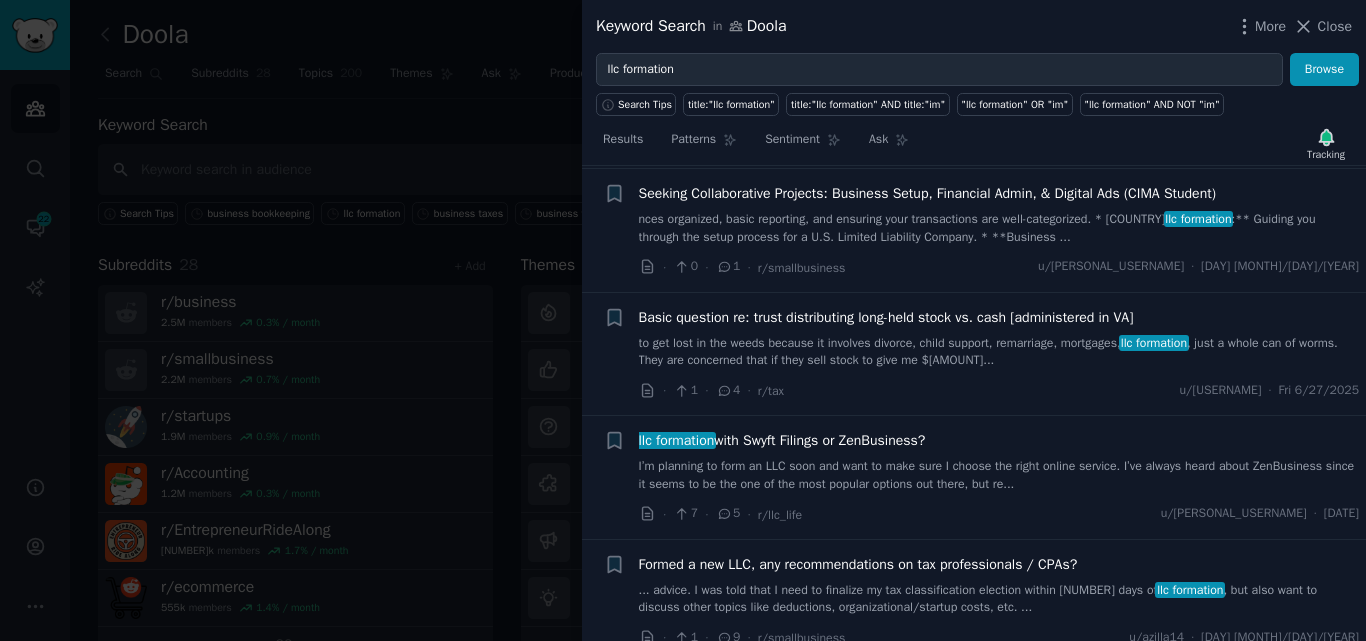 click on "llc formation  with Swyft Filings or ZenBusiness? I’m planning to form an LLC soon and want to make sure I choose the right online service. I’ve always heard about ZenBusiness since it seems to be the one of the most popular options out there, but re..." at bounding box center [999, 461] 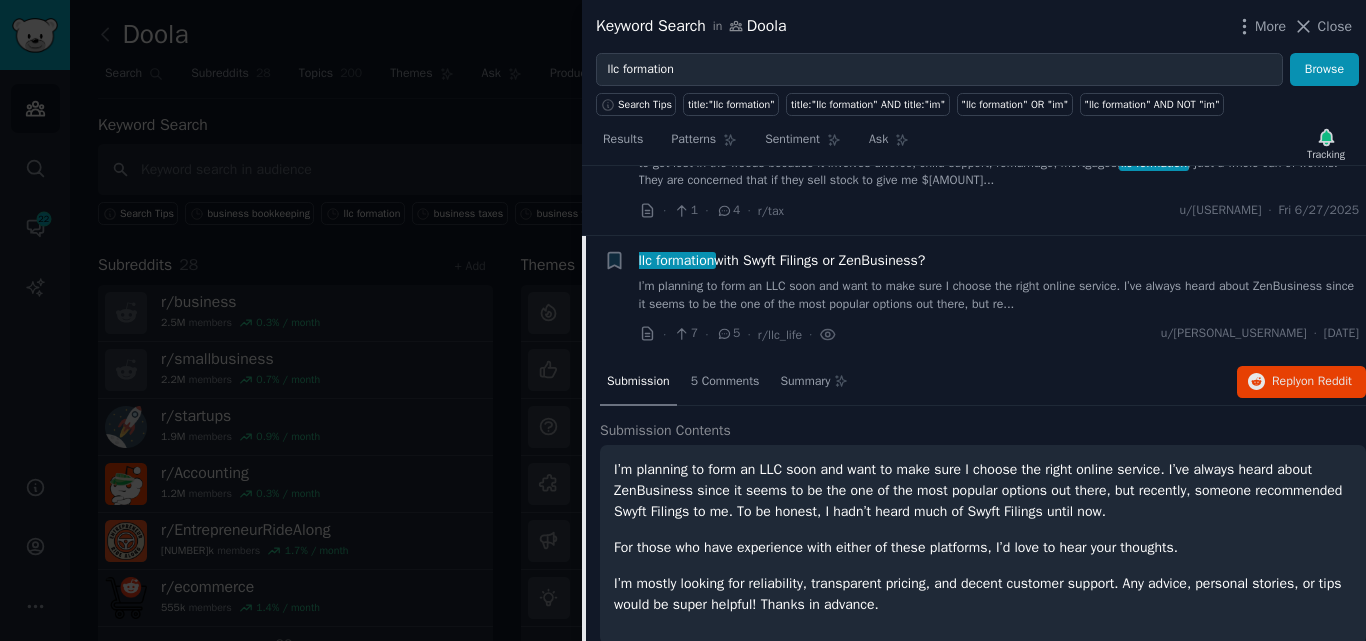scroll, scrollTop: 1482, scrollLeft: 0, axis: vertical 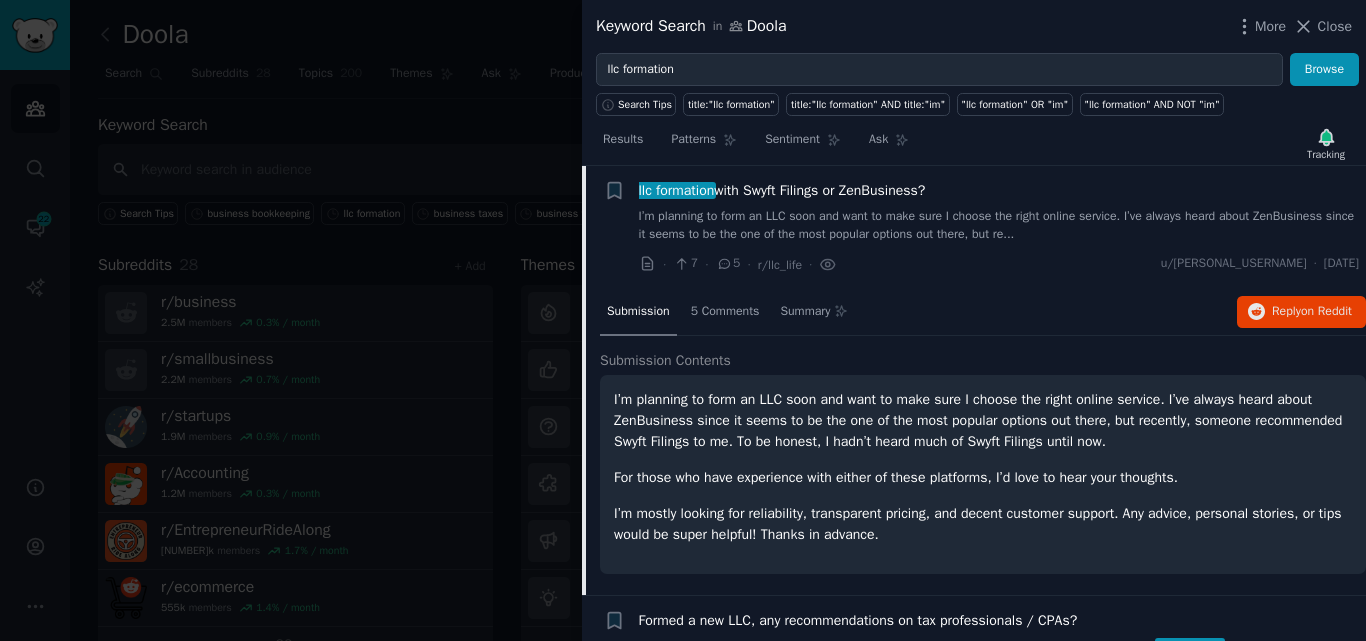drag, startPoint x: 944, startPoint y: 186, endPoint x: 638, endPoint y: 193, distance: 306.08005 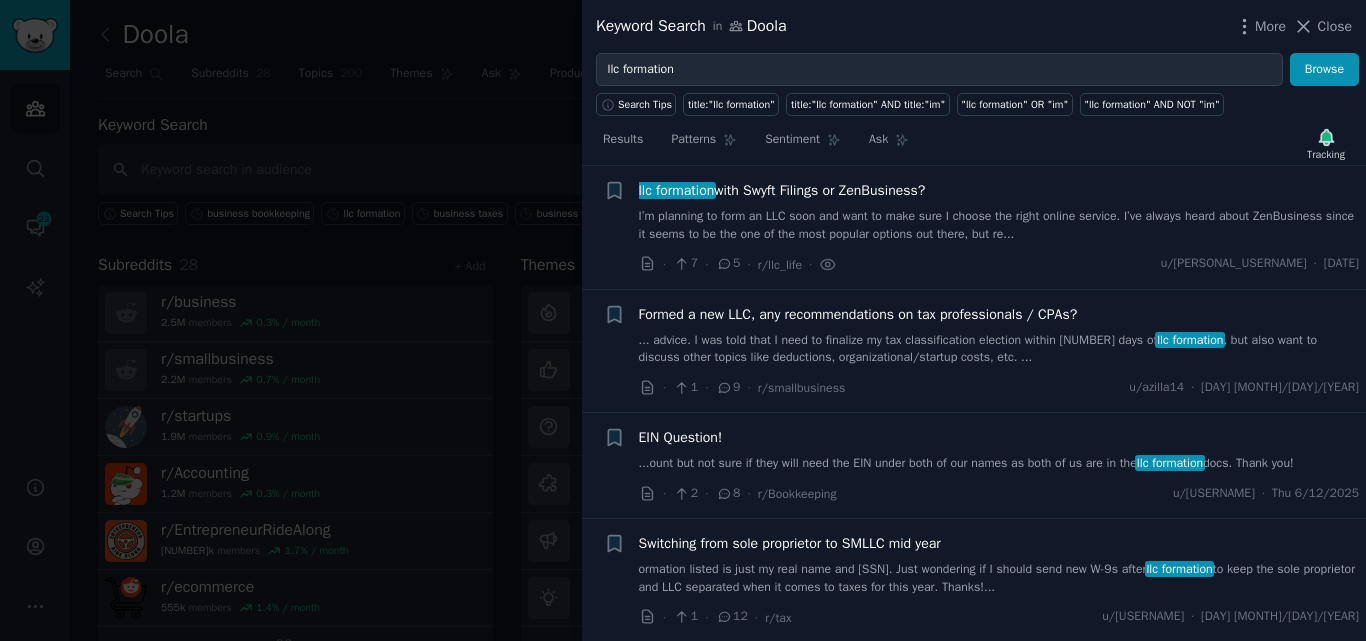 click on "llc formation  with Swyft Filings or ZenBusiness?" at bounding box center (782, 190) 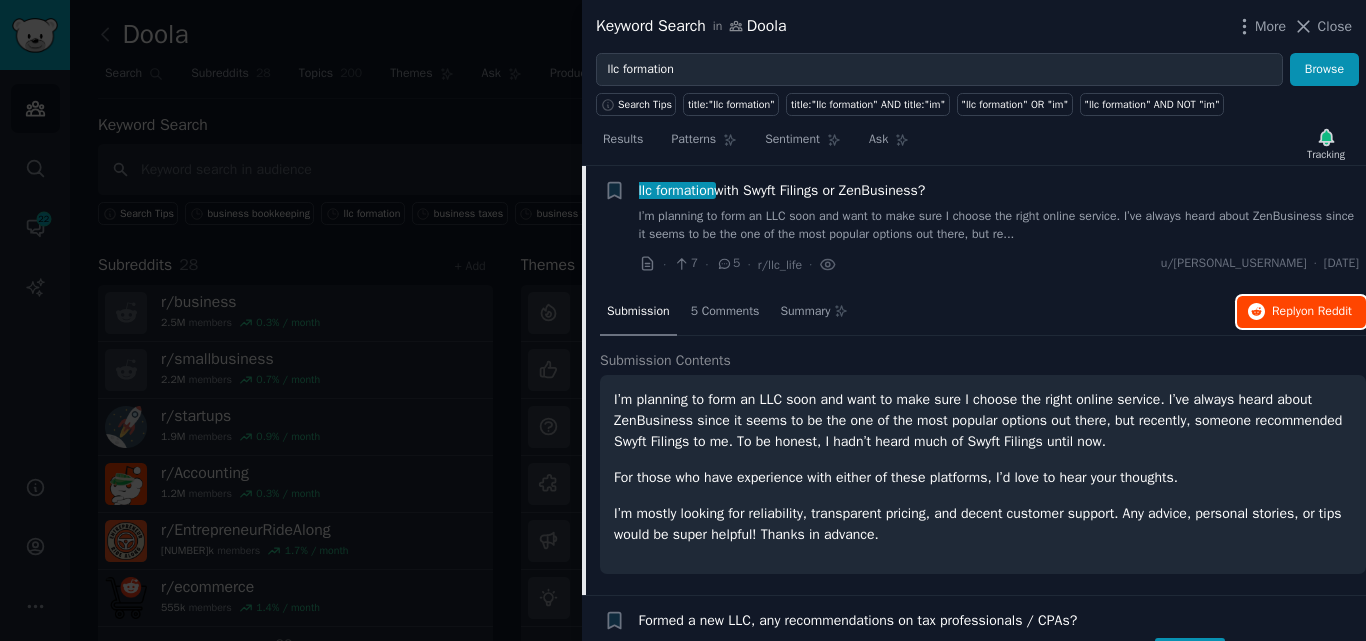 click on "Reply  on Reddit" at bounding box center (1312, 312) 